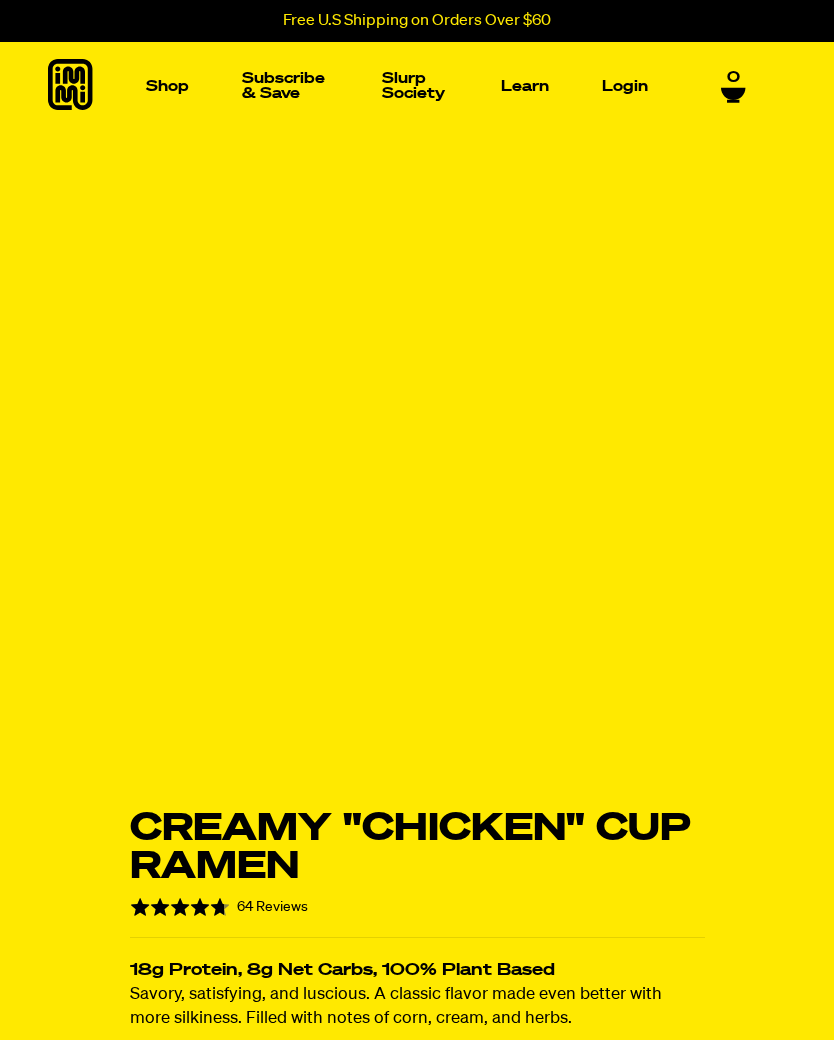 scroll, scrollTop: 0, scrollLeft: 0, axis: both 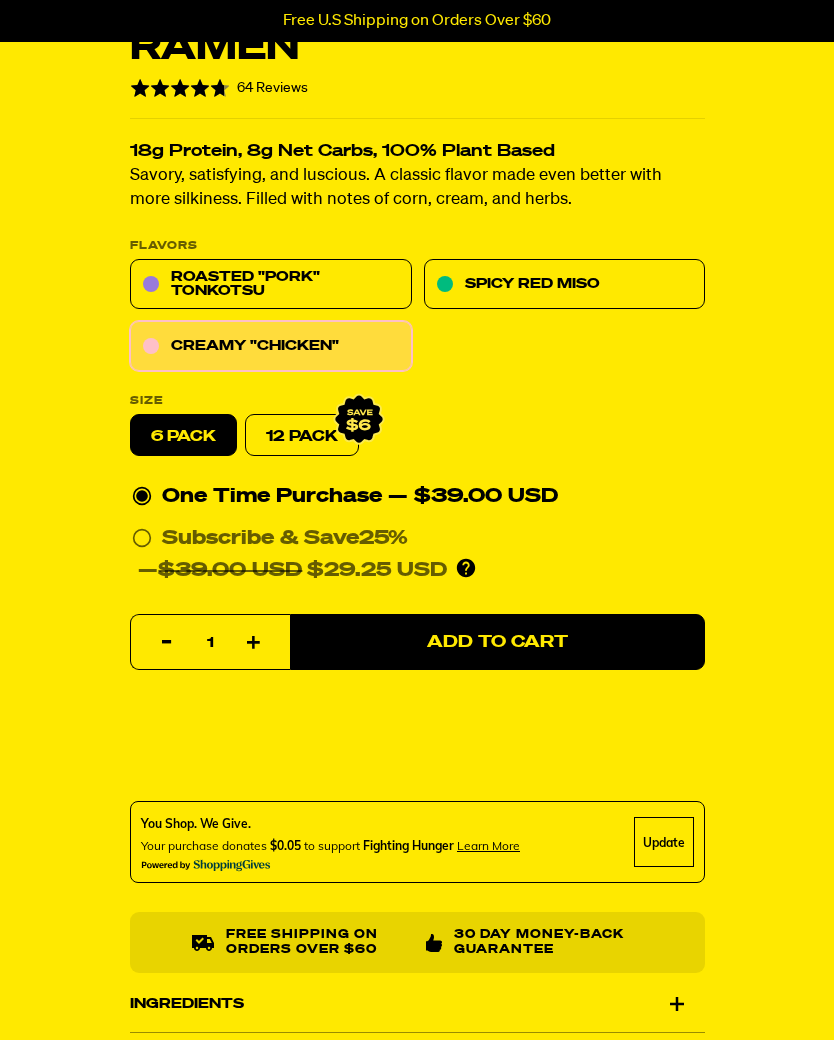 click on "12 Pack" at bounding box center (302, 436) 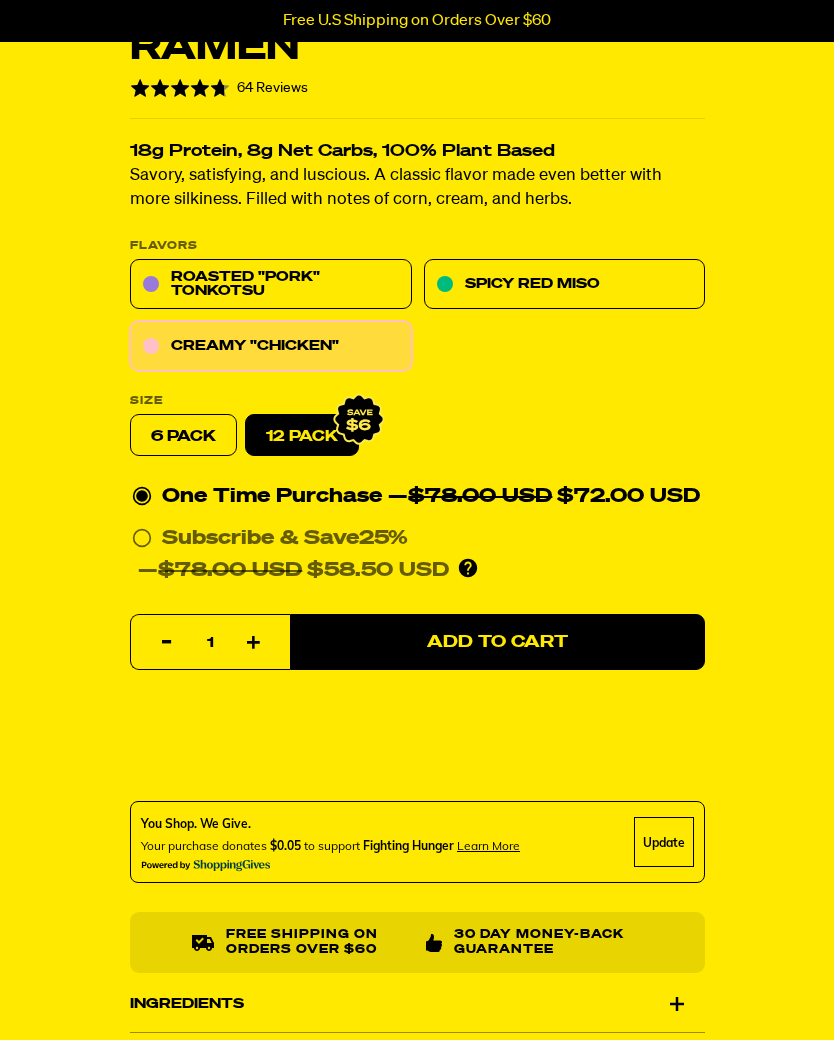 click on "Roasted "Pork" Tonkotsu" at bounding box center (271, 285) 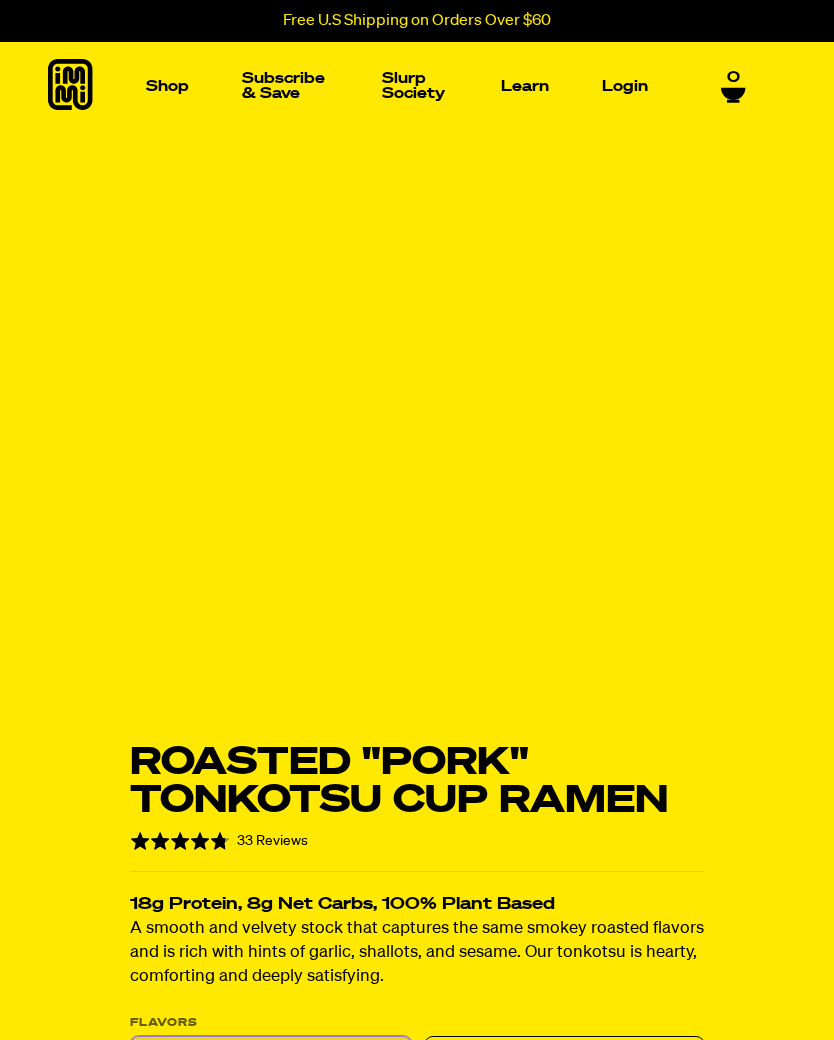 scroll, scrollTop: 0, scrollLeft: 0, axis: both 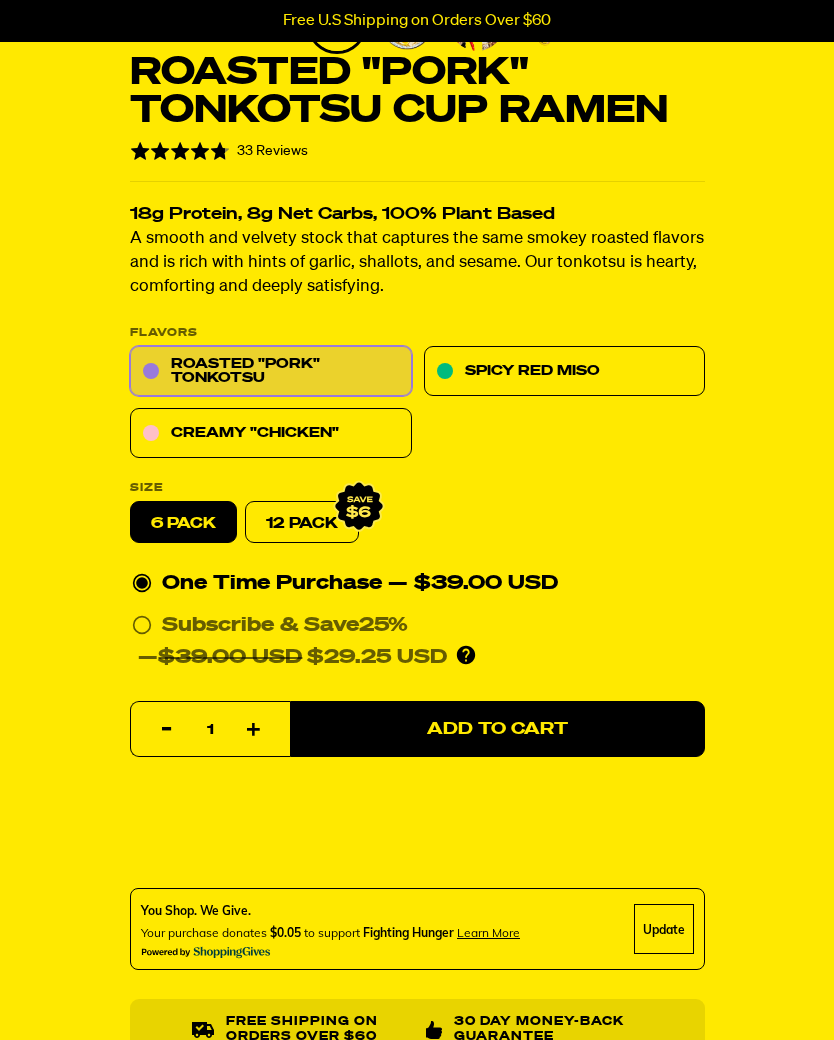 click on "Spicy Red Miso" at bounding box center [564, 372] 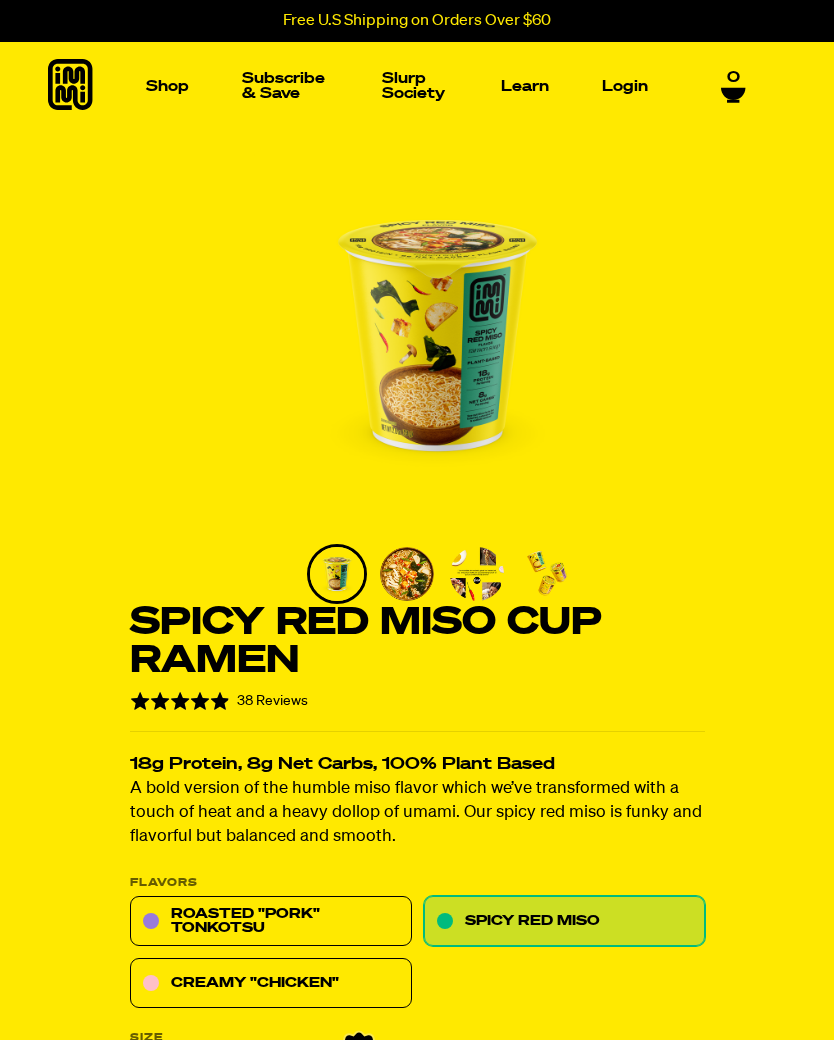 scroll, scrollTop: 0, scrollLeft: 0, axis: both 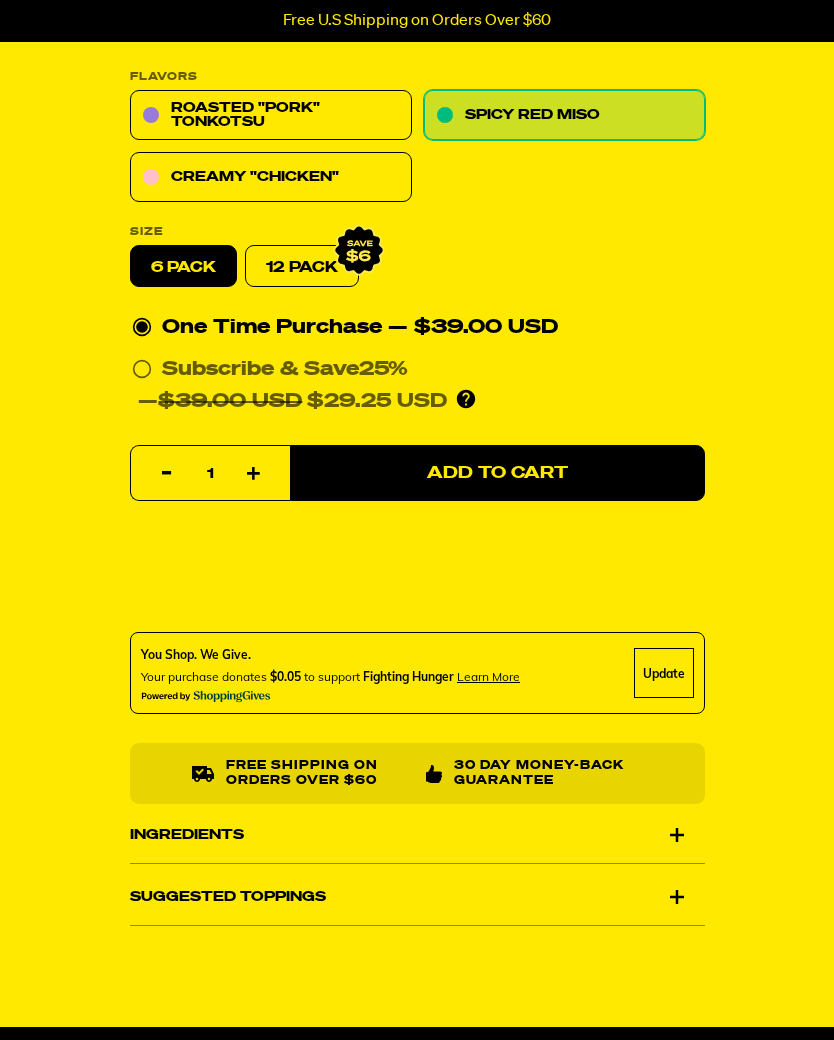 click on "Suggested Toppings" at bounding box center [417, 897] 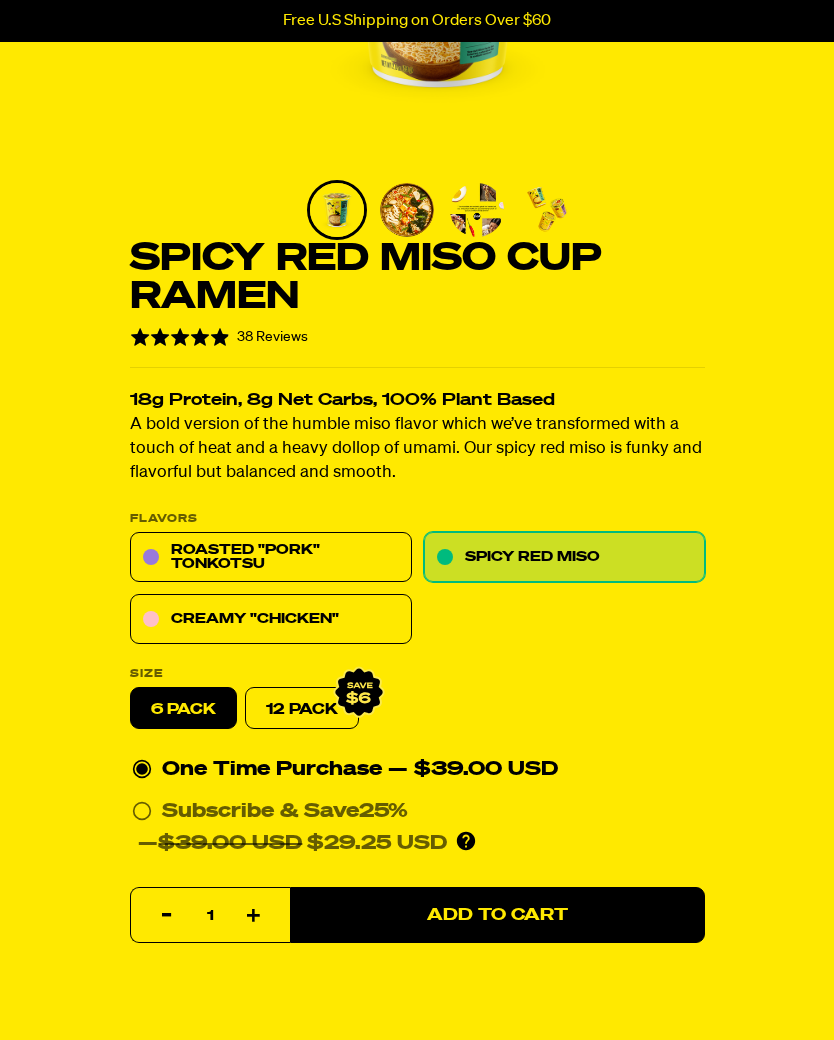 scroll, scrollTop: 364, scrollLeft: 0, axis: vertical 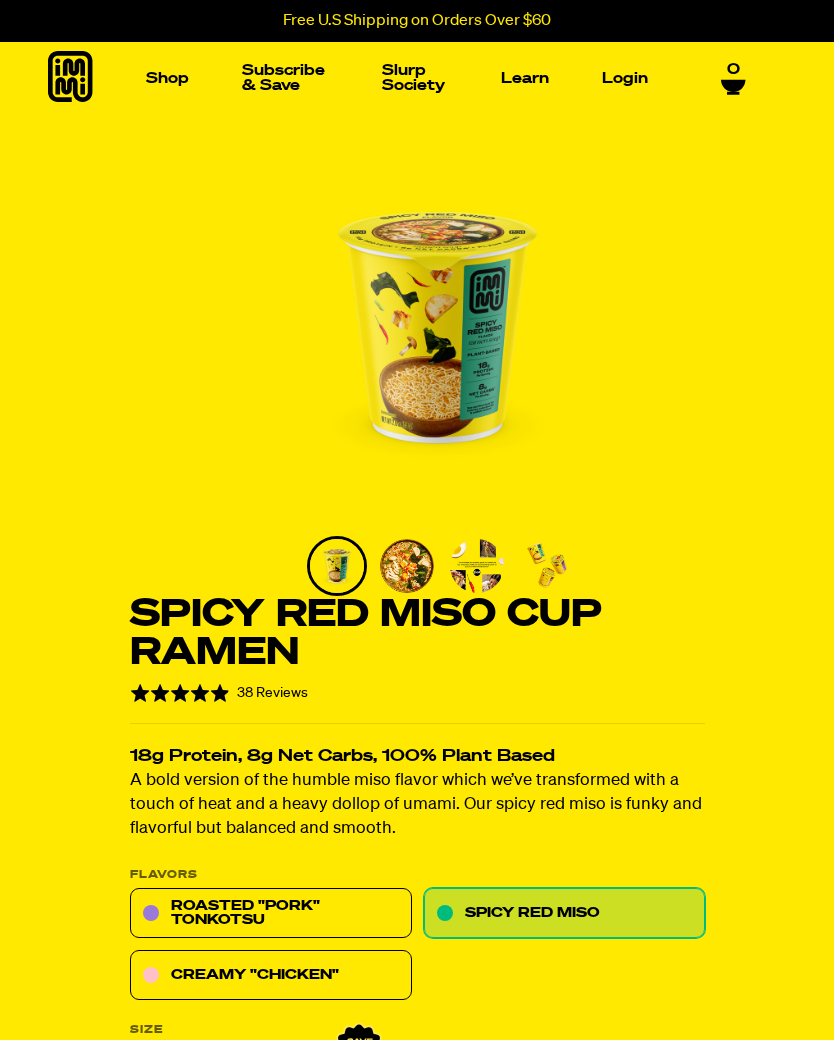 click at bounding box center [407, 566] 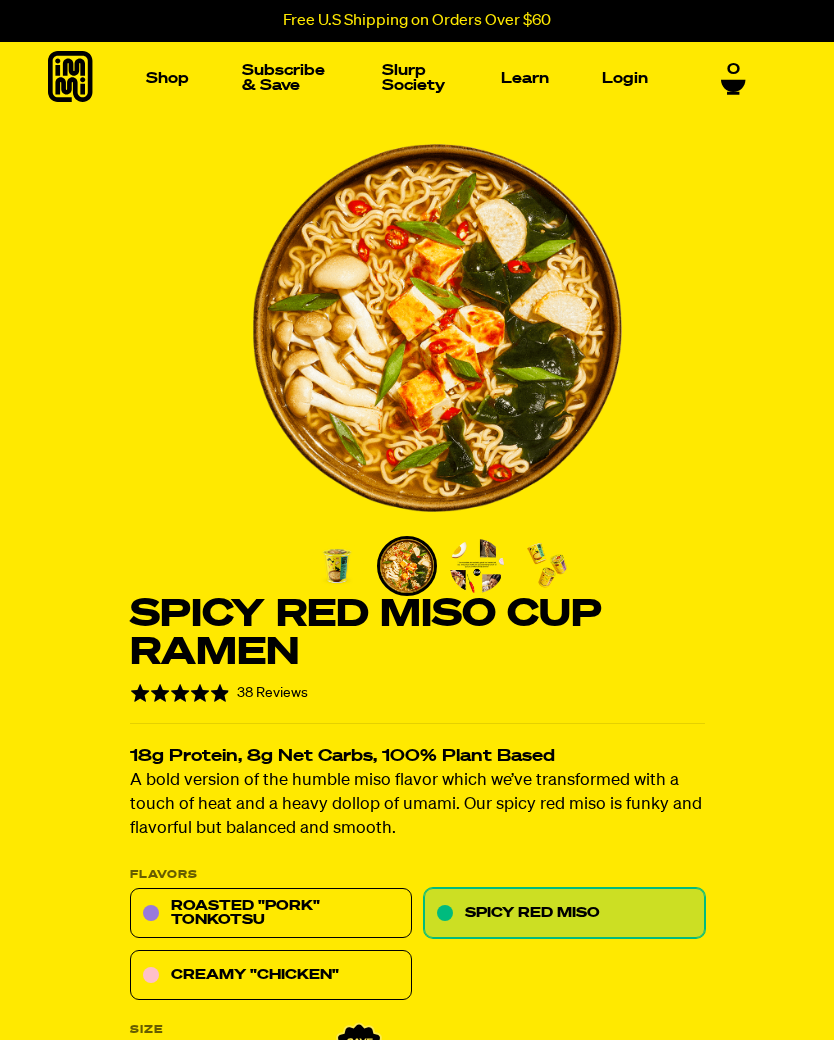 click at bounding box center (477, 566) 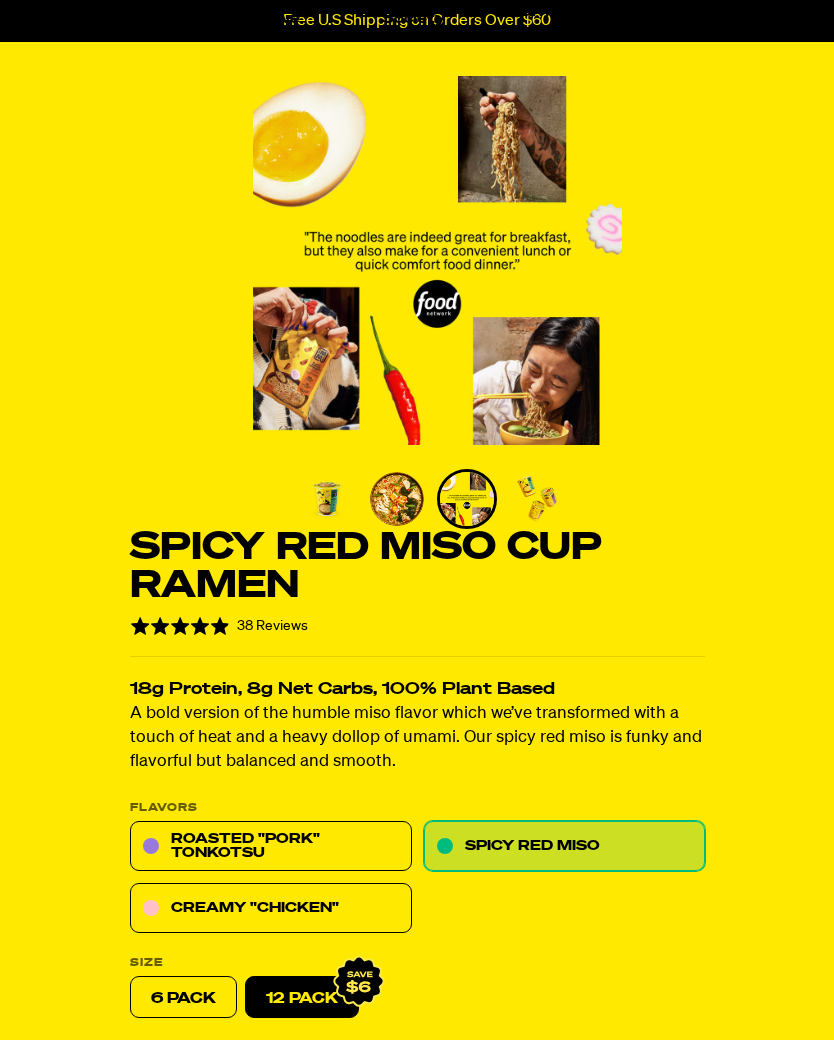 scroll, scrollTop: 0, scrollLeft: 0, axis: both 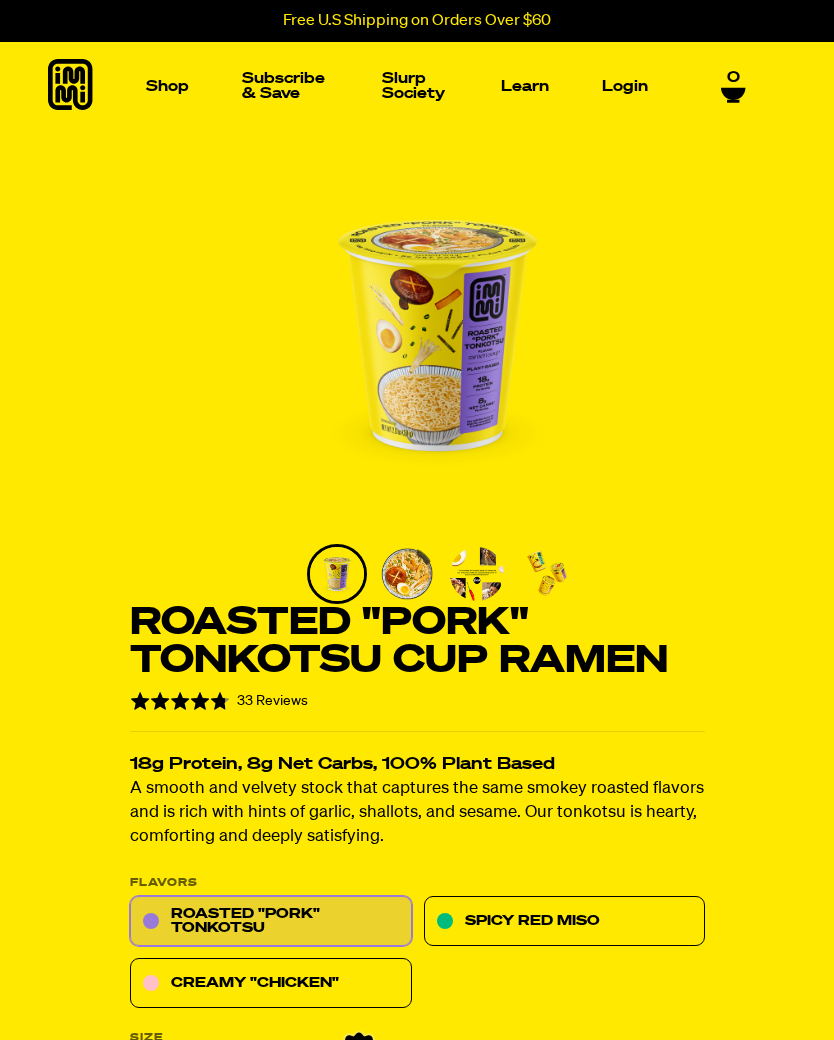select 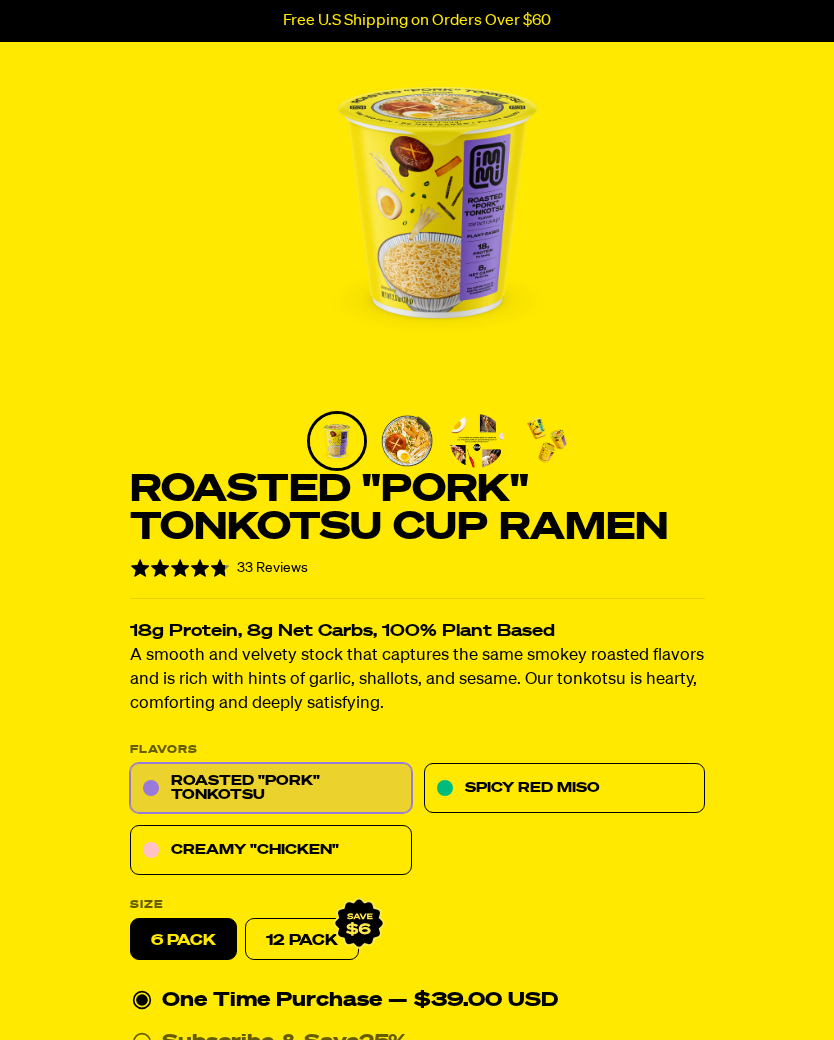 scroll, scrollTop: 0, scrollLeft: 0, axis: both 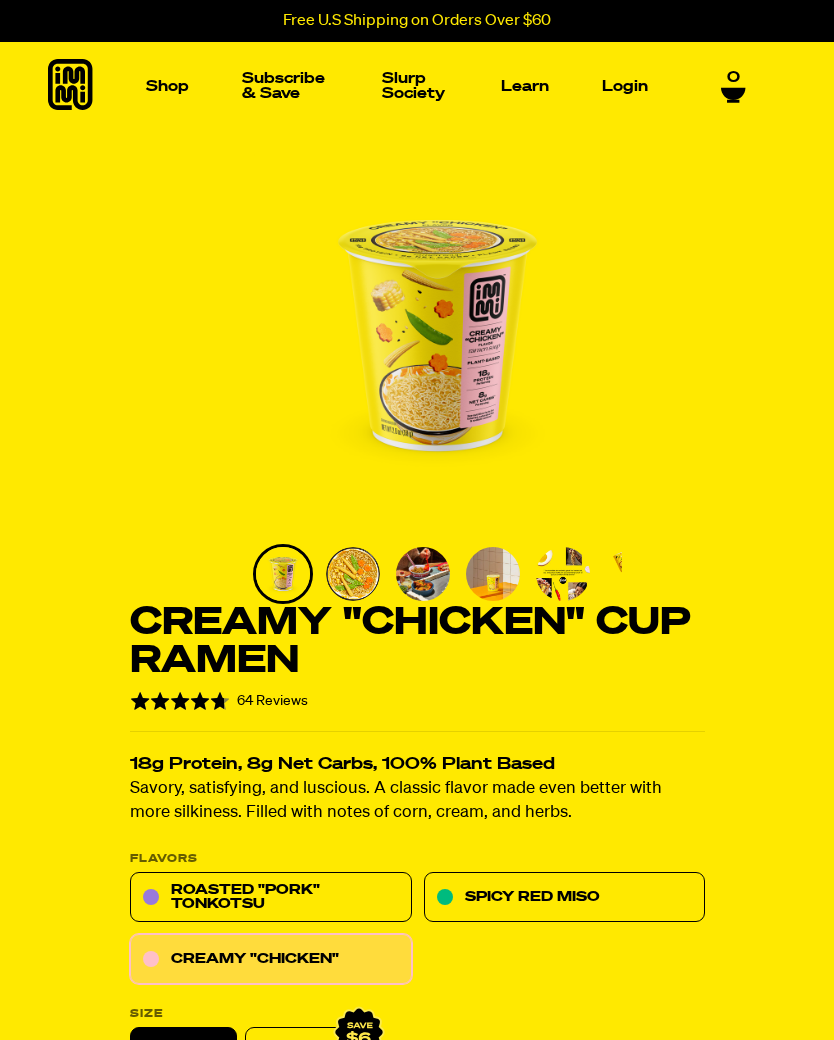 select 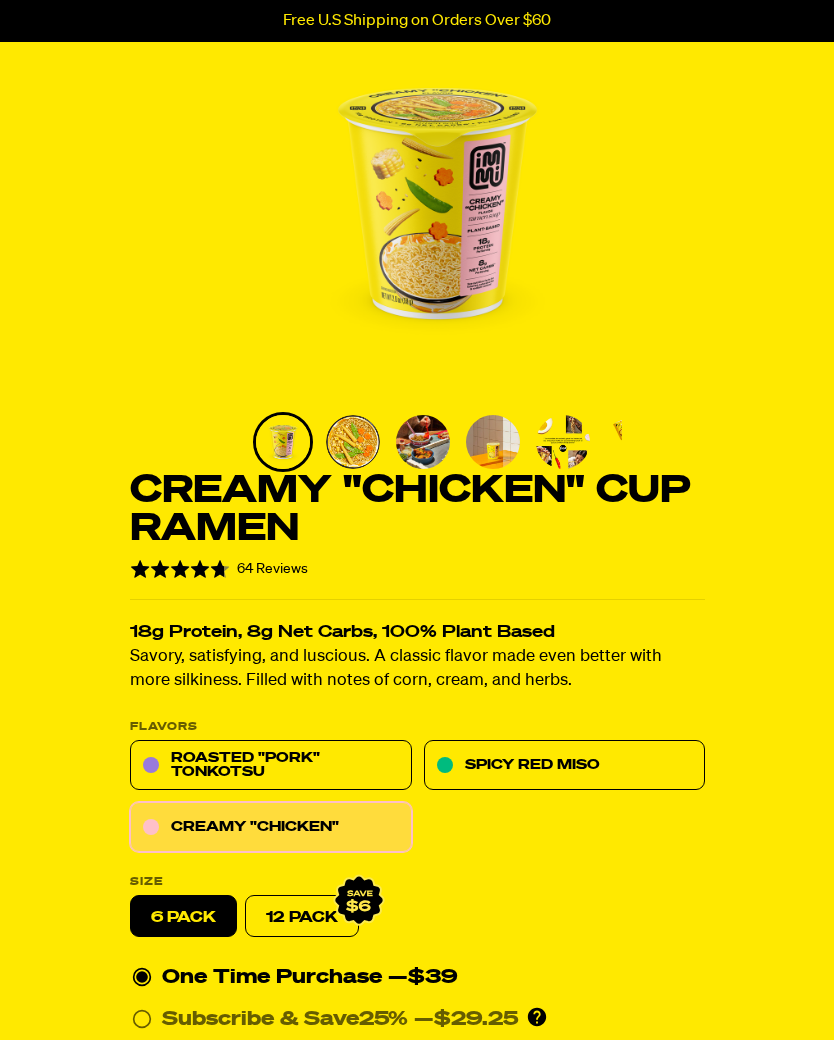 scroll, scrollTop: 0, scrollLeft: 0, axis: both 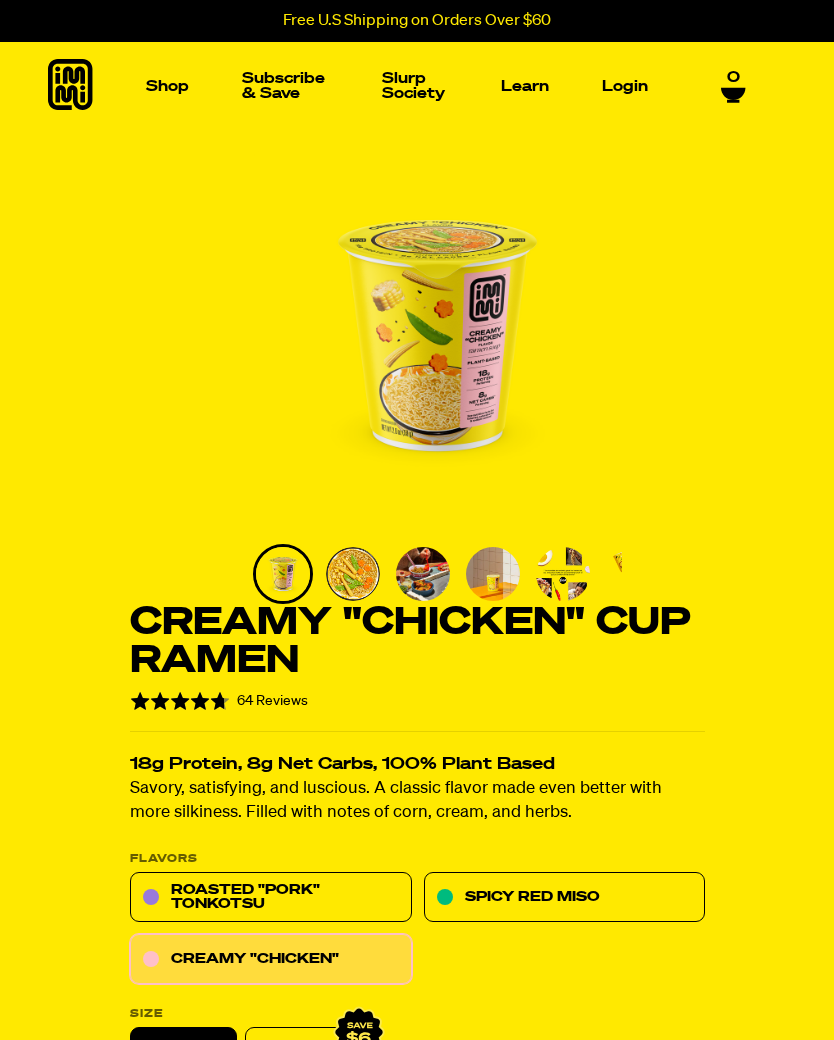 click at bounding box center [520, 238] 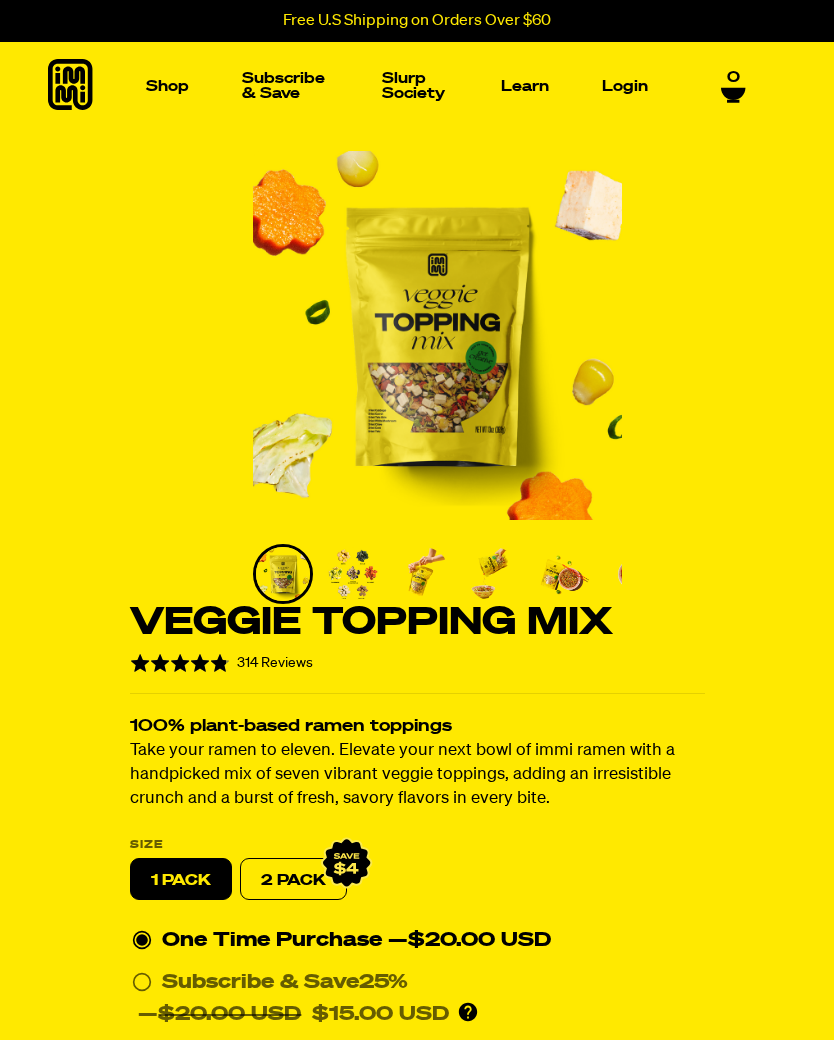 scroll, scrollTop: 0, scrollLeft: 0, axis: both 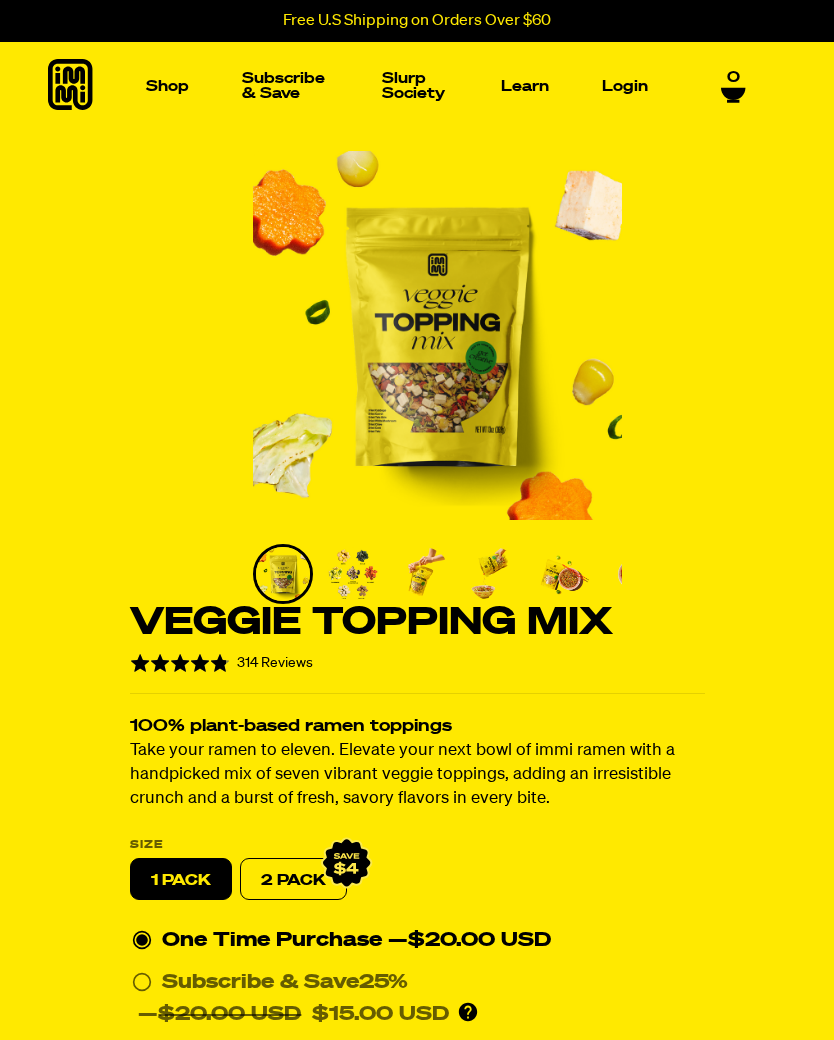 click at bounding box center [437, 335] 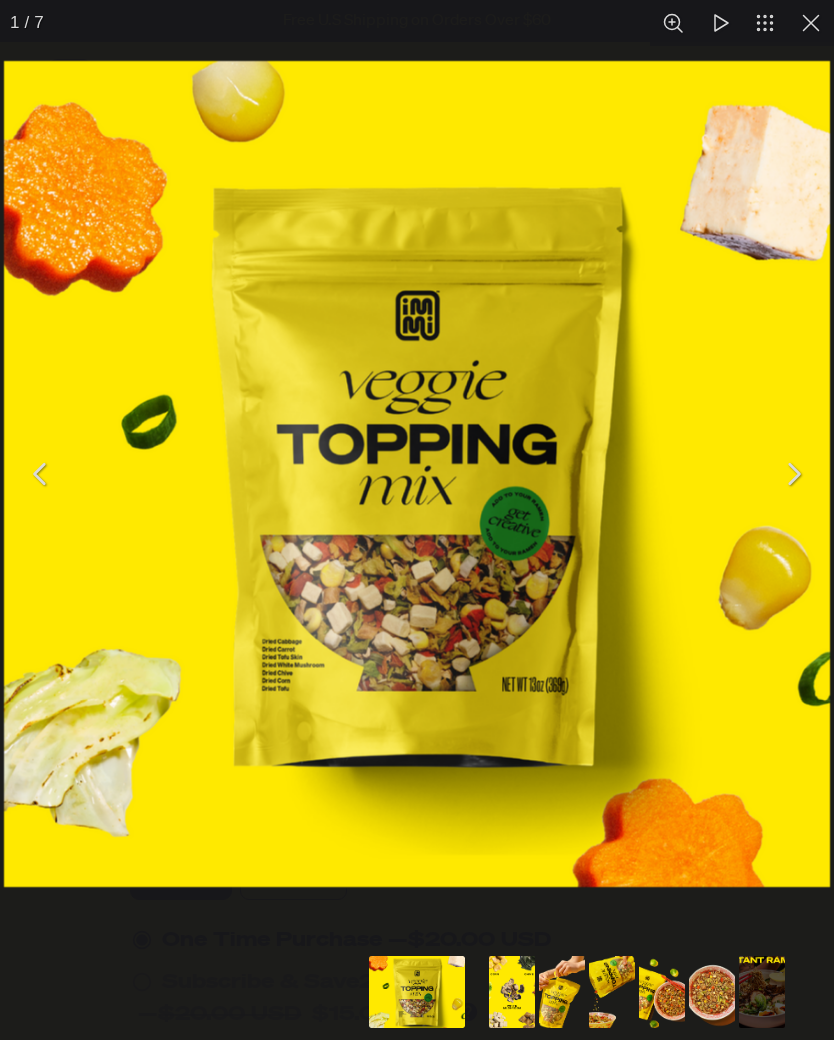 click at bounding box center (612, 992) 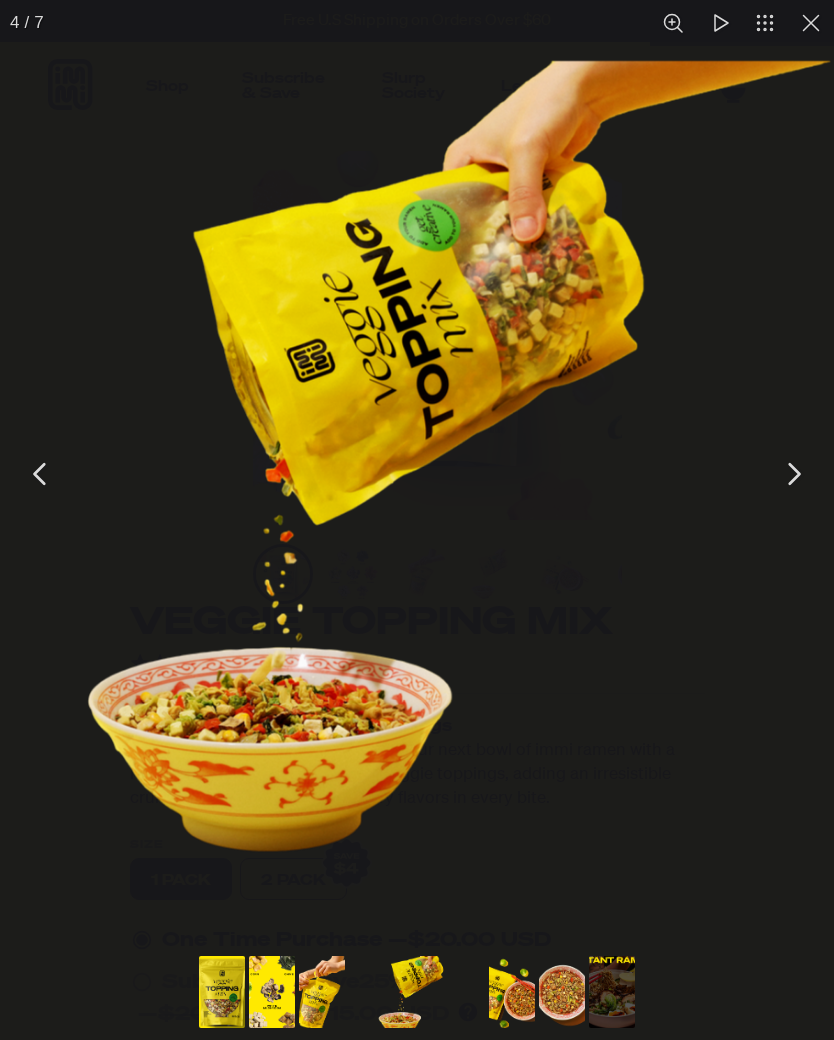click at bounding box center [793, 474] 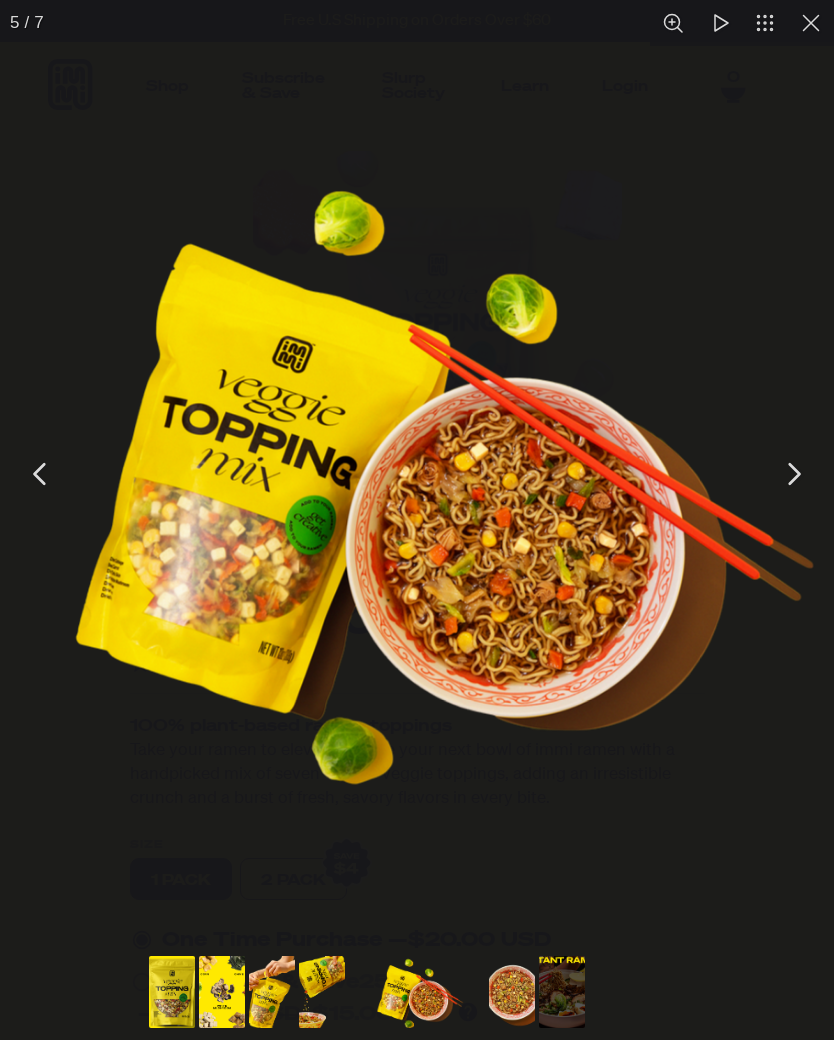 click at bounding box center (793, 474) 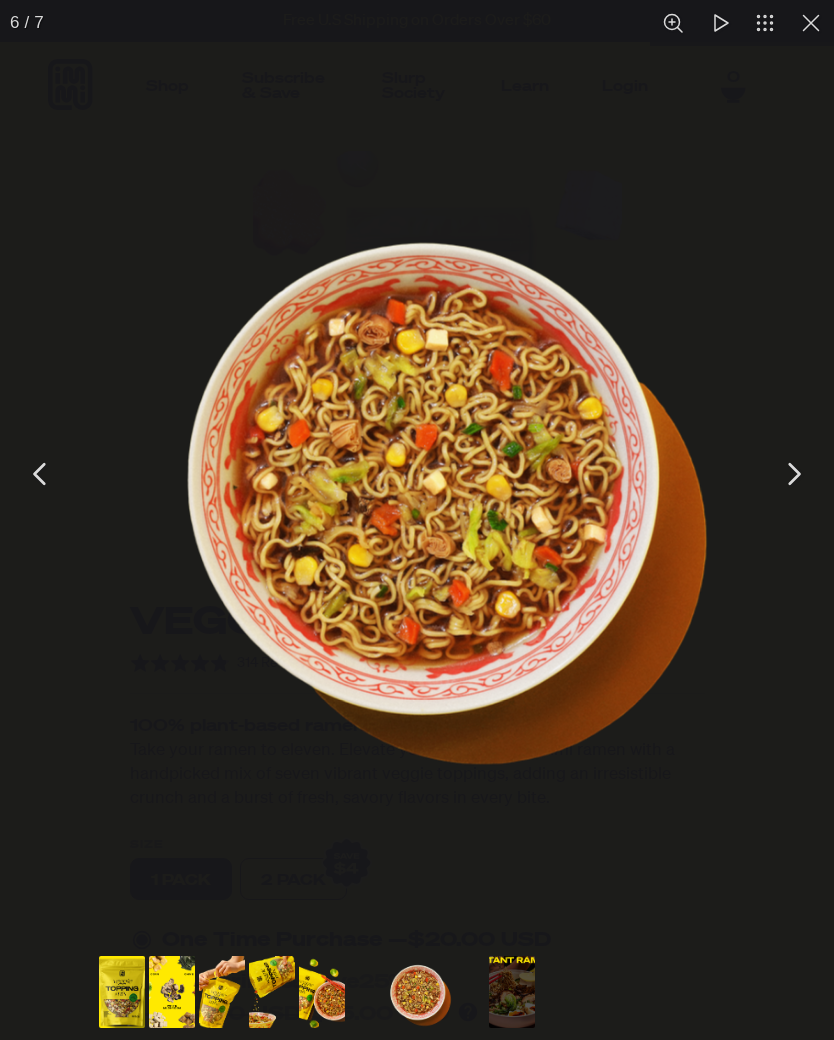 click at bounding box center [793, 474] 